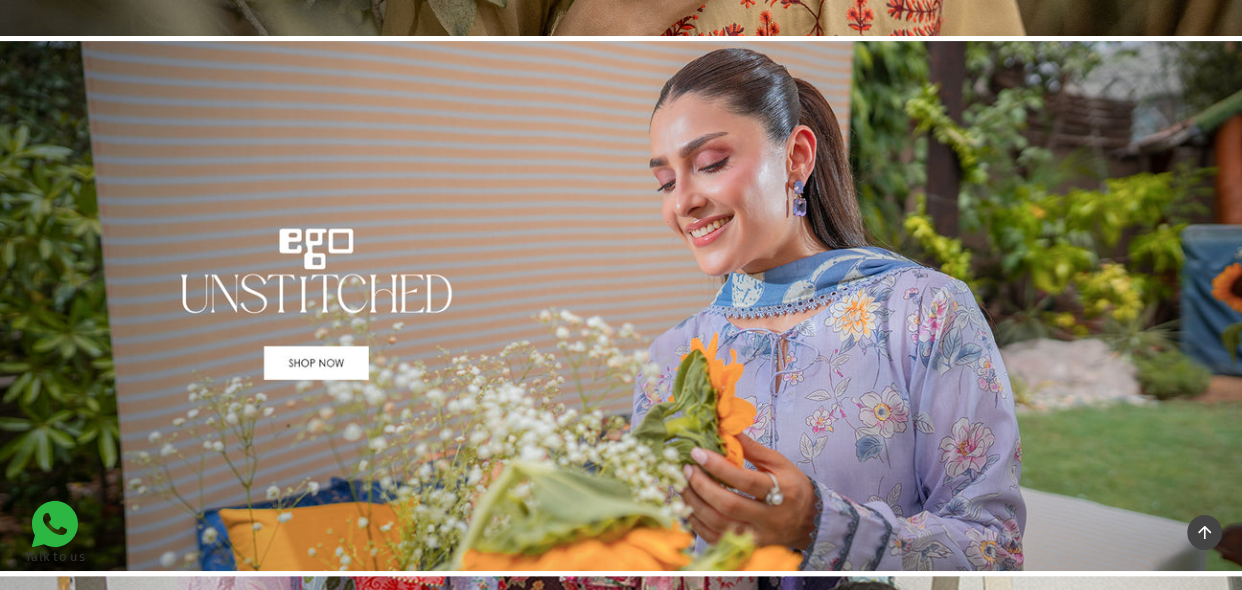 scroll, scrollTop: 0, scrollLeft: 0, axis: both 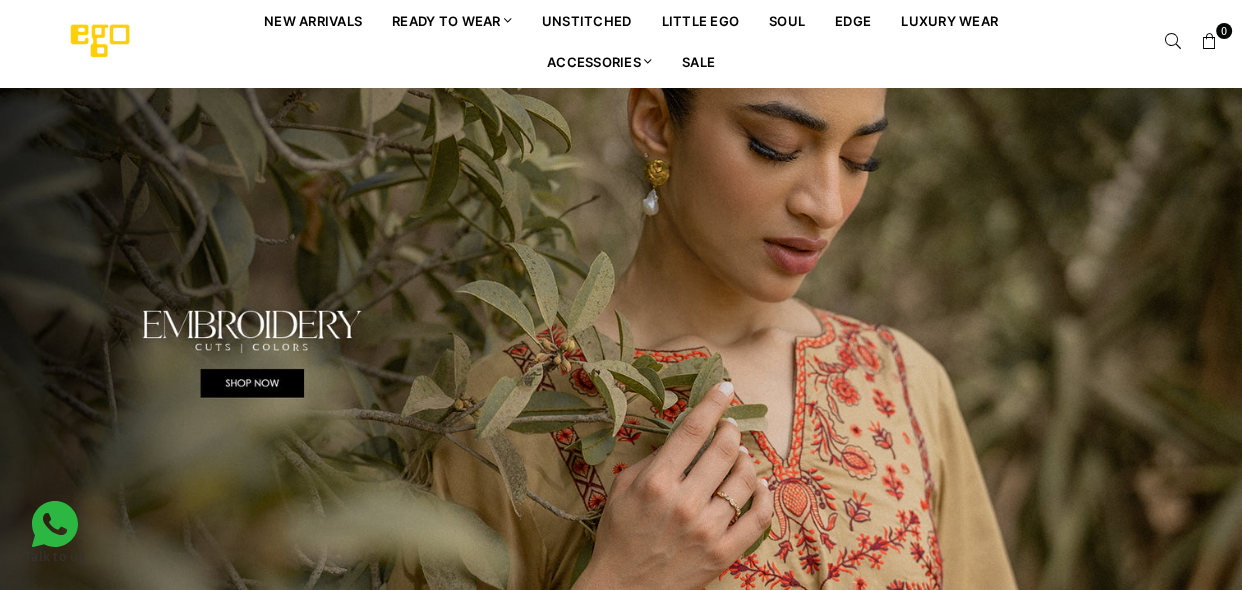 click at bounding box center (621, 353) 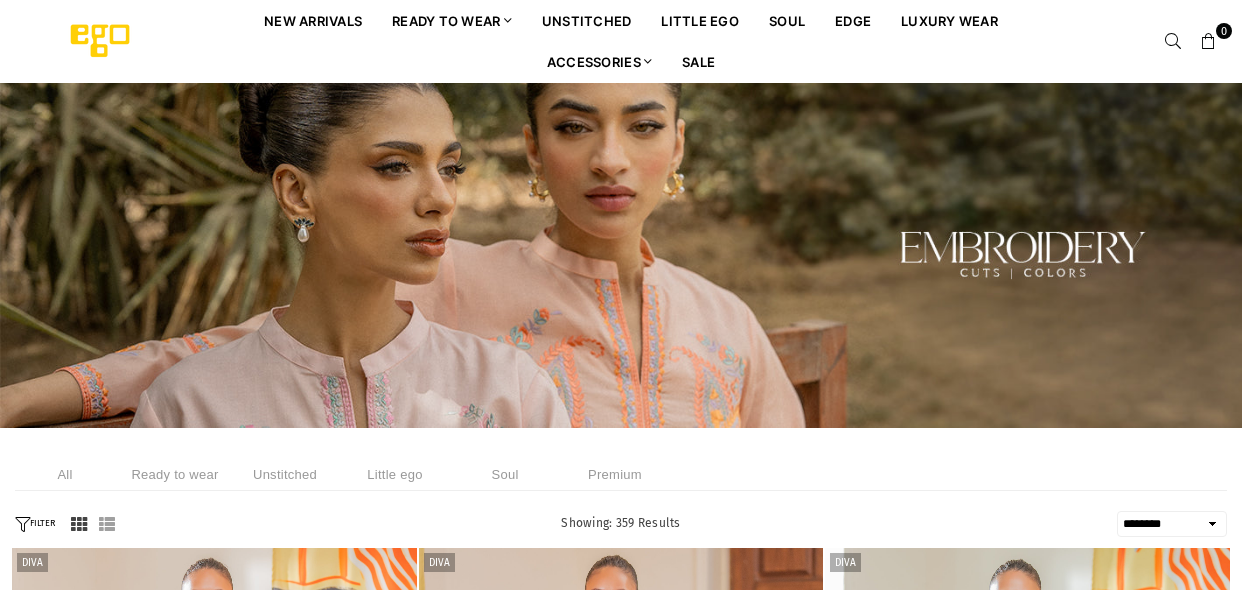 select on "******" 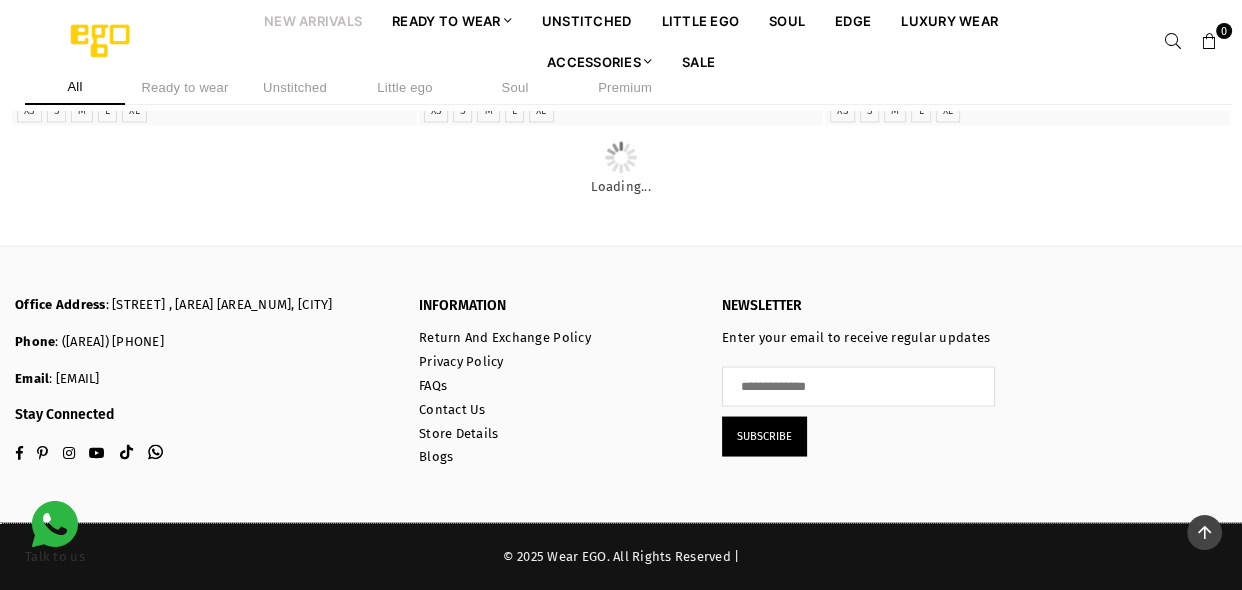 scroll, scrollTop: 4839, scrollLeft: 0, axis: vertical 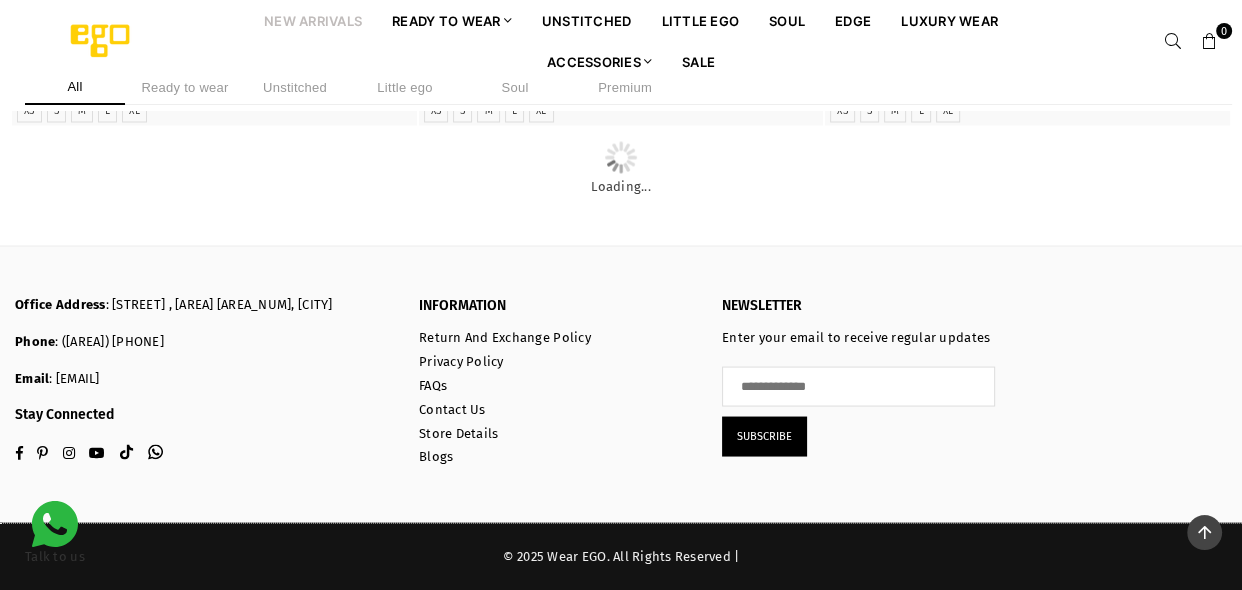 click at bounding box center [621, -3] 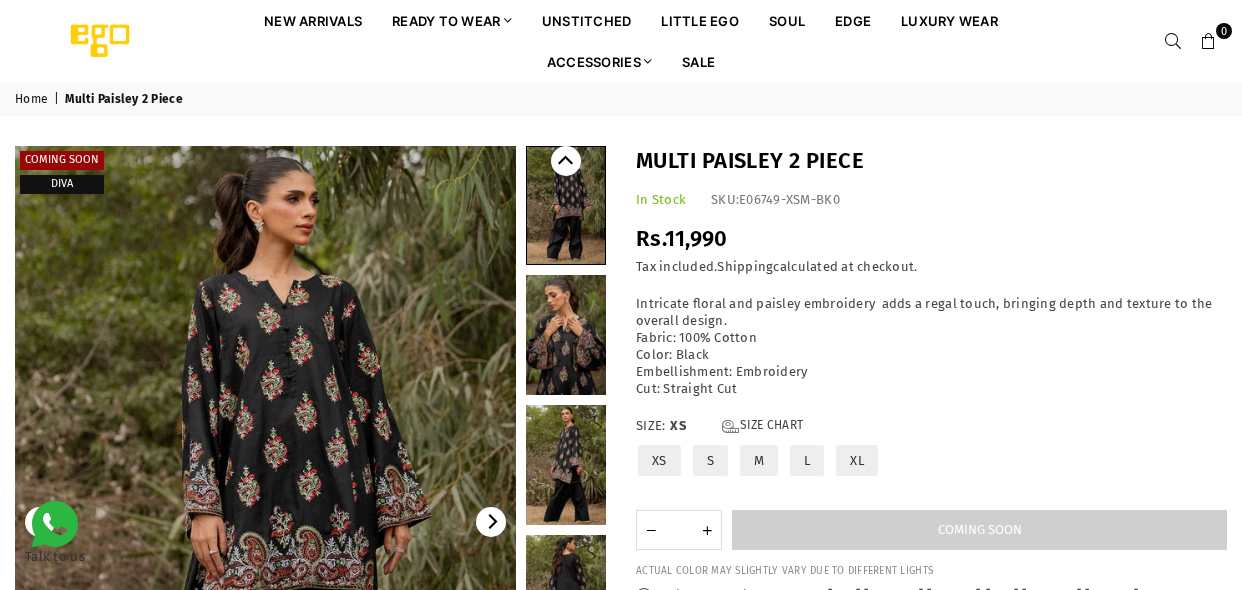 scroll, scrollTop: 0, scrollLeft: 0, axis: both 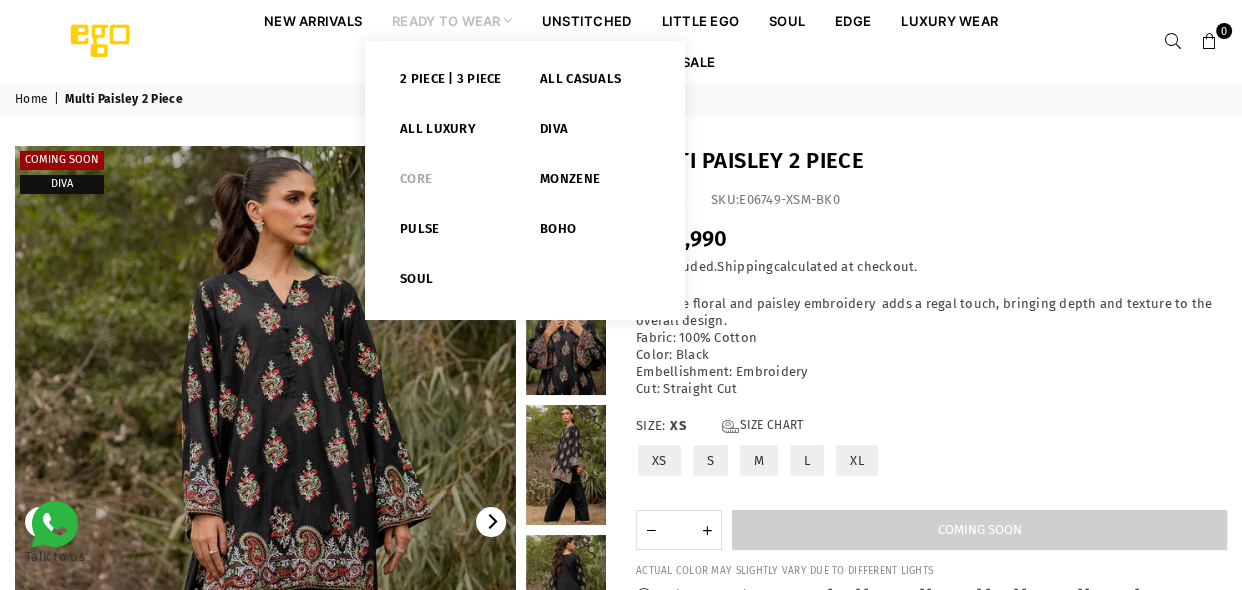 click on "Core" at bounding box center [455, 183] 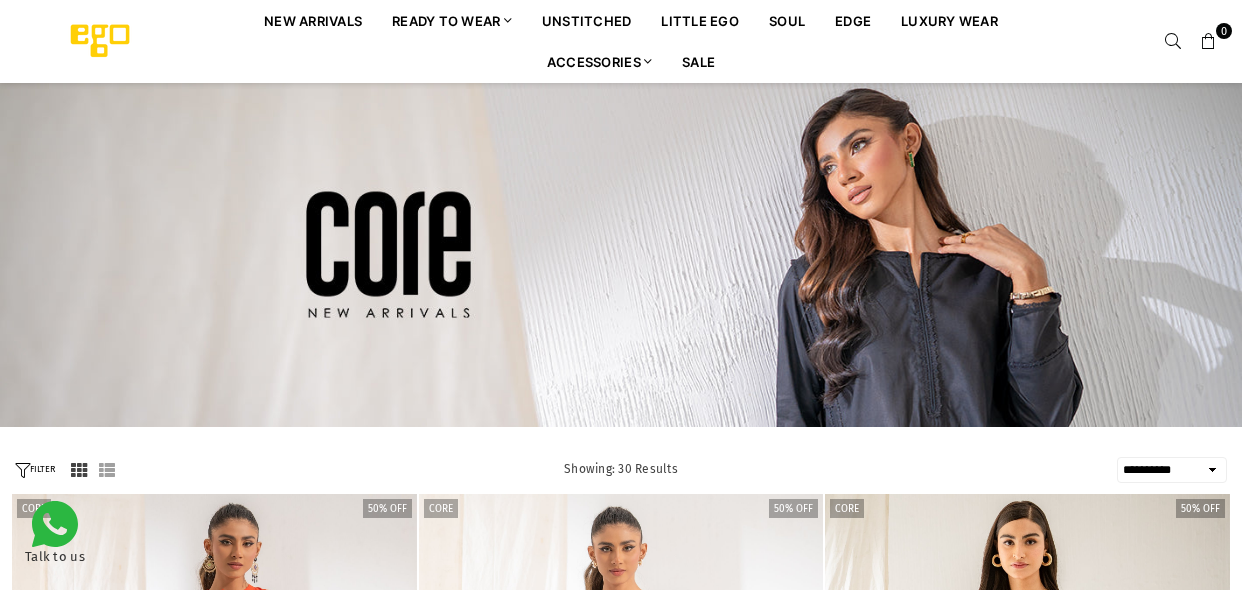 select on "**********" 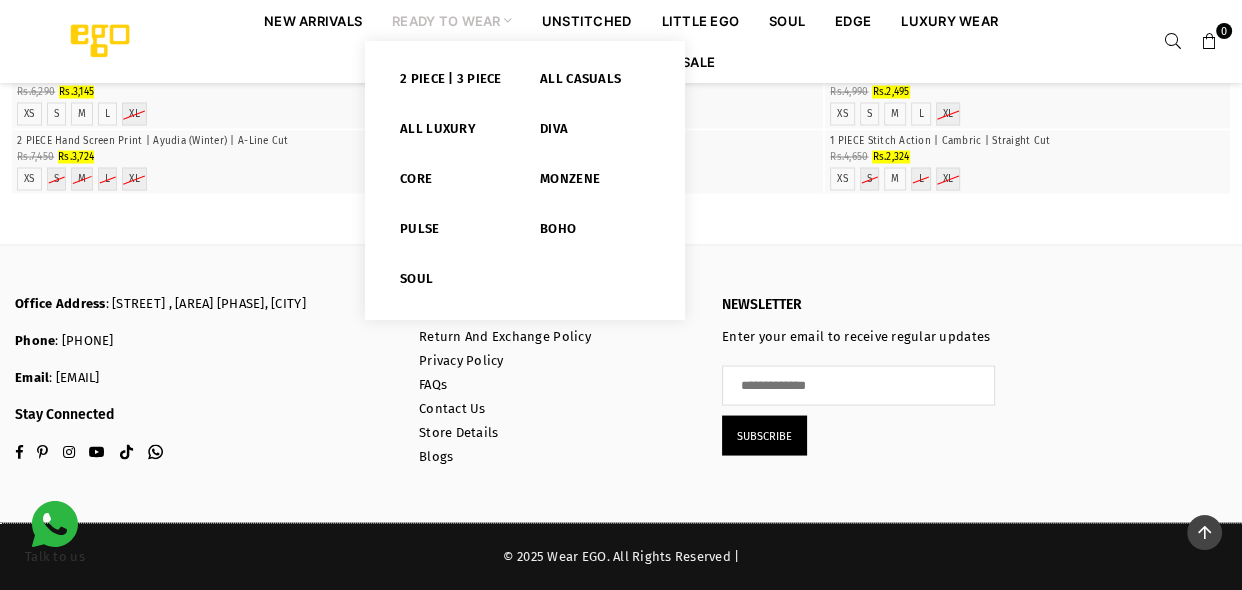 scroll, scrollTop: 5678, scrollLeft: 0, axis: vertical 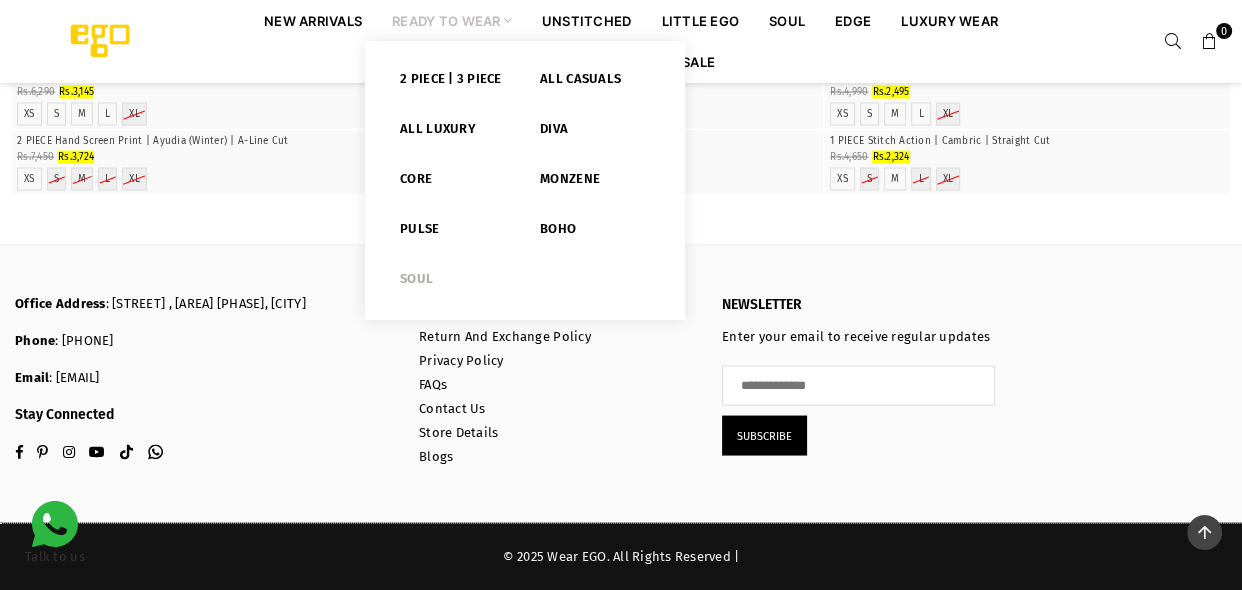 click on "Soul" at bounding box center [455, 283] 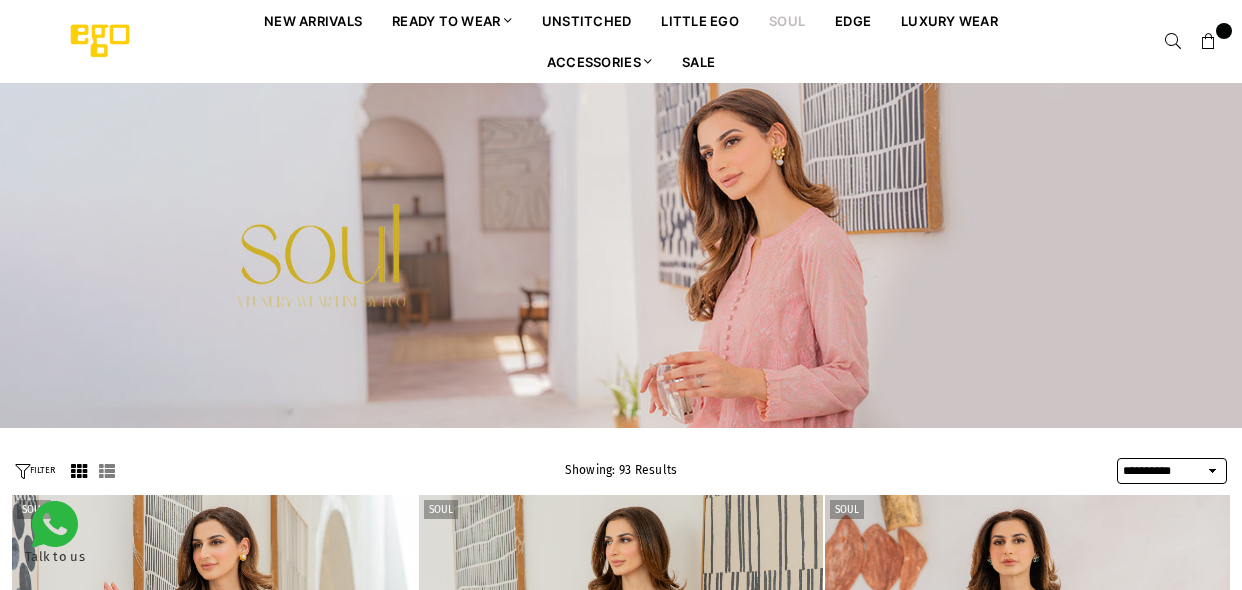 select on "**********" 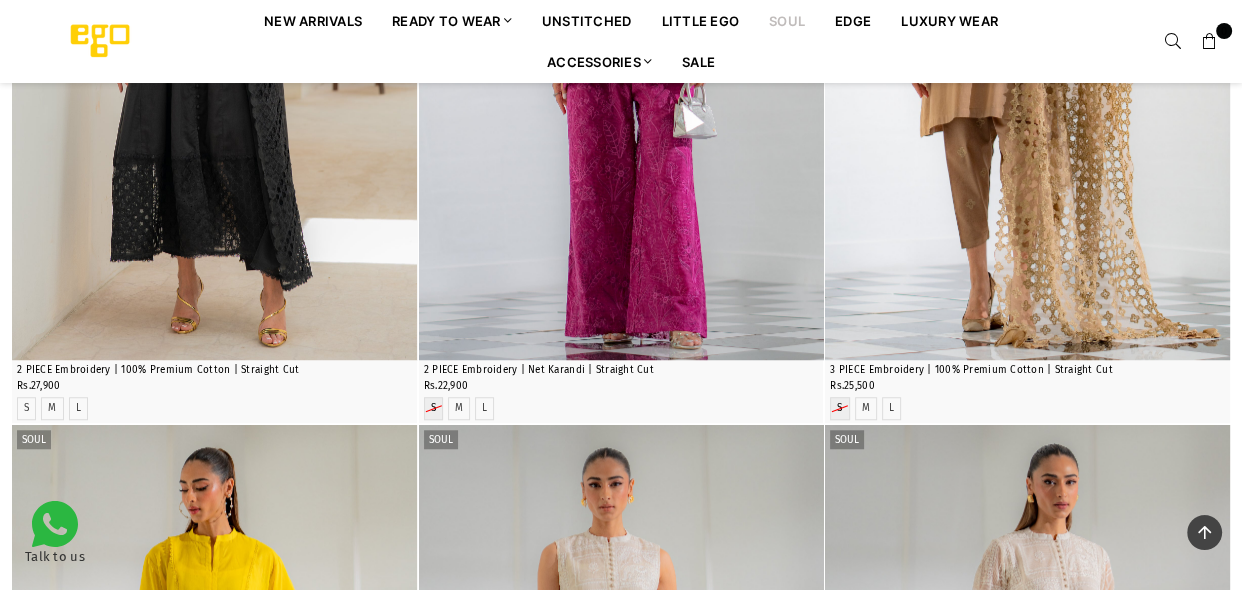 scroll, scrollTop: 1661, scrollLeft: 0, axis: vertical 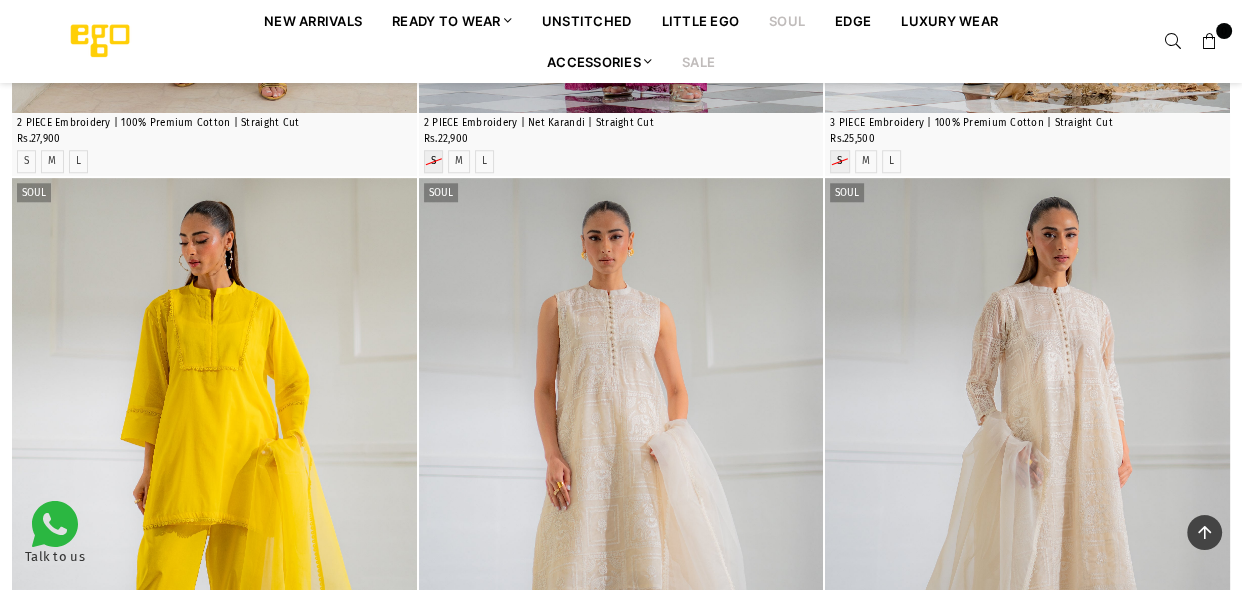 click on "Sale" at bounding box center (698, 61) 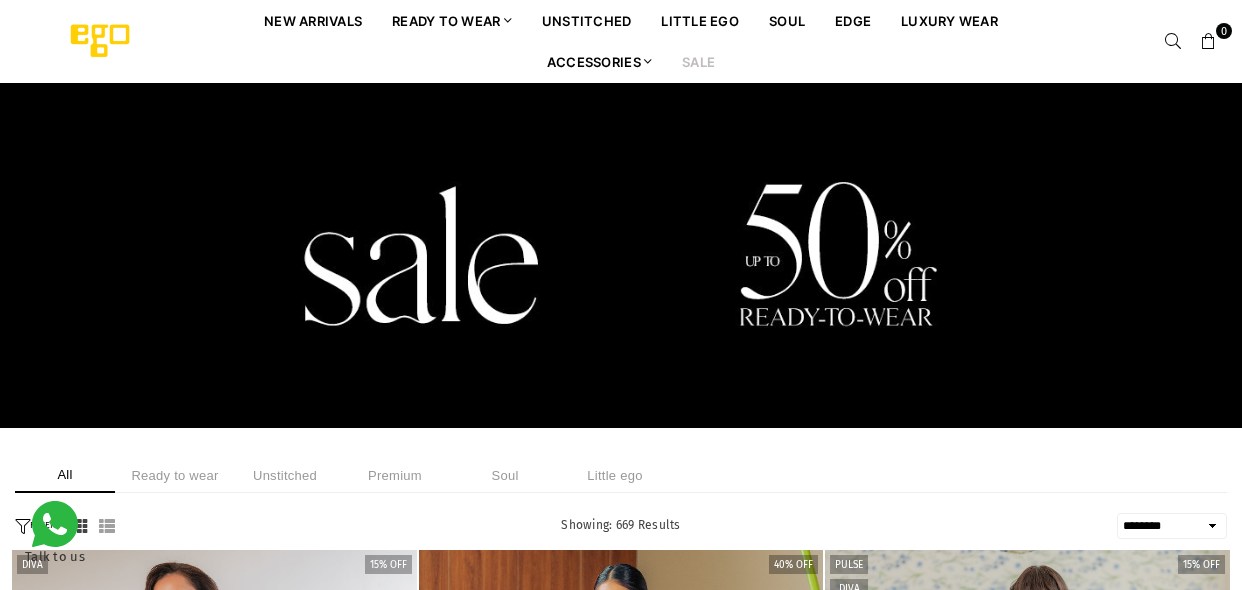 select on "******" 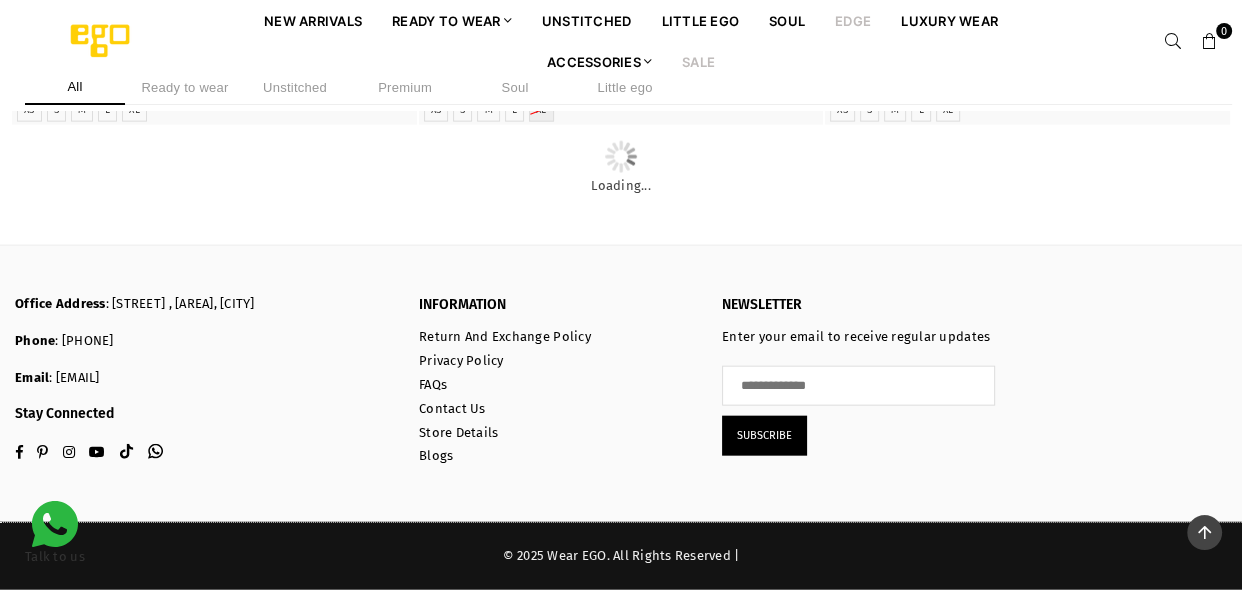 scroll, scrollTop: 8457, scrollLeft: 0, axis: vertical 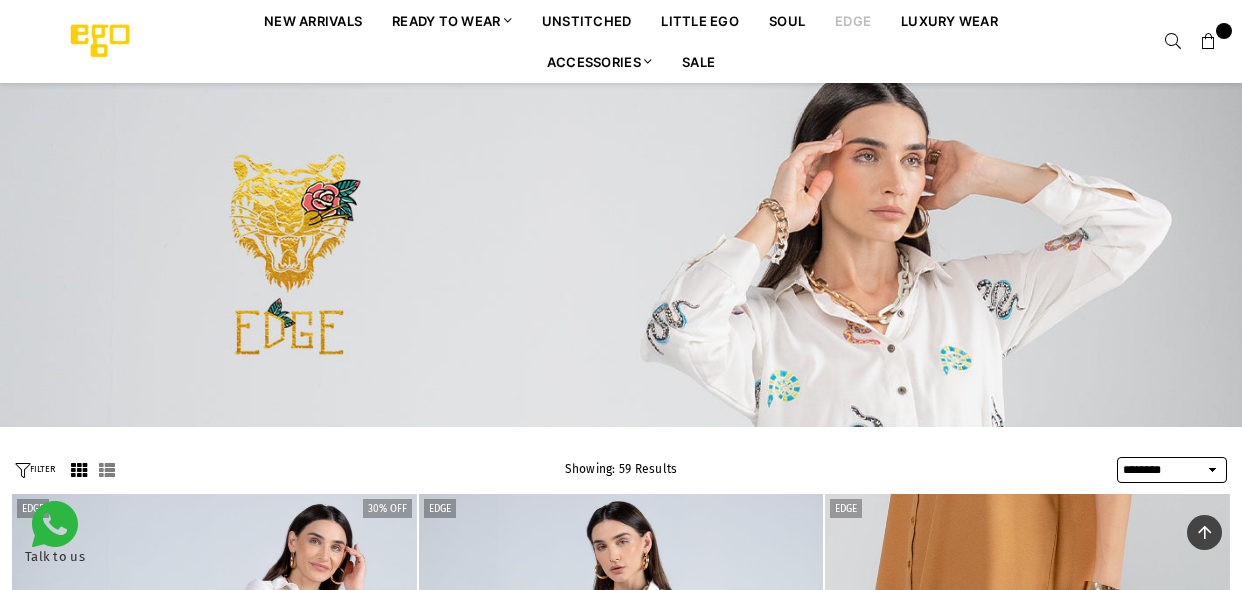 select on "******" 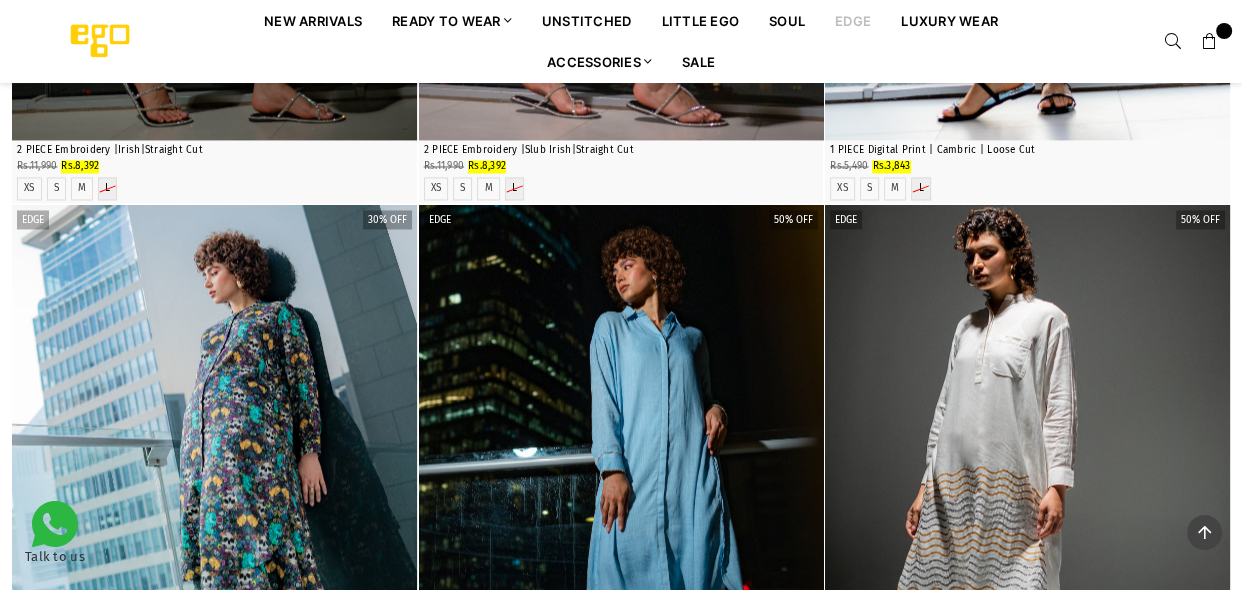 scroll, scrollTop: 2955, scrollLeft: 0, axis: vertical 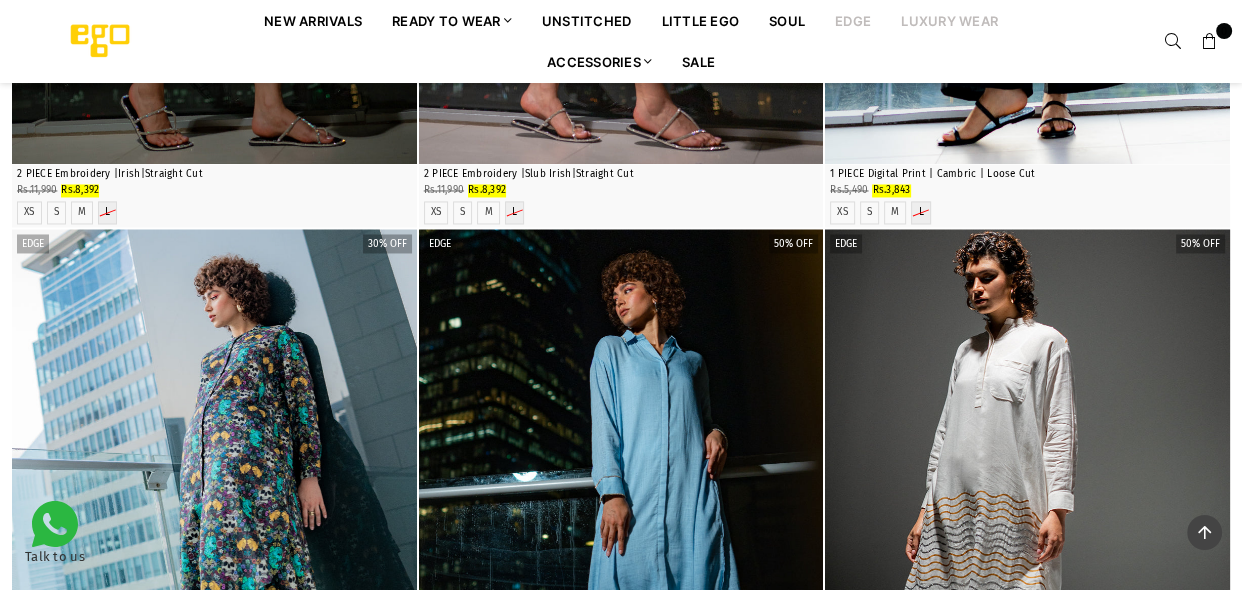 click on "Luxury Wear" at bounding box center (949, 20) 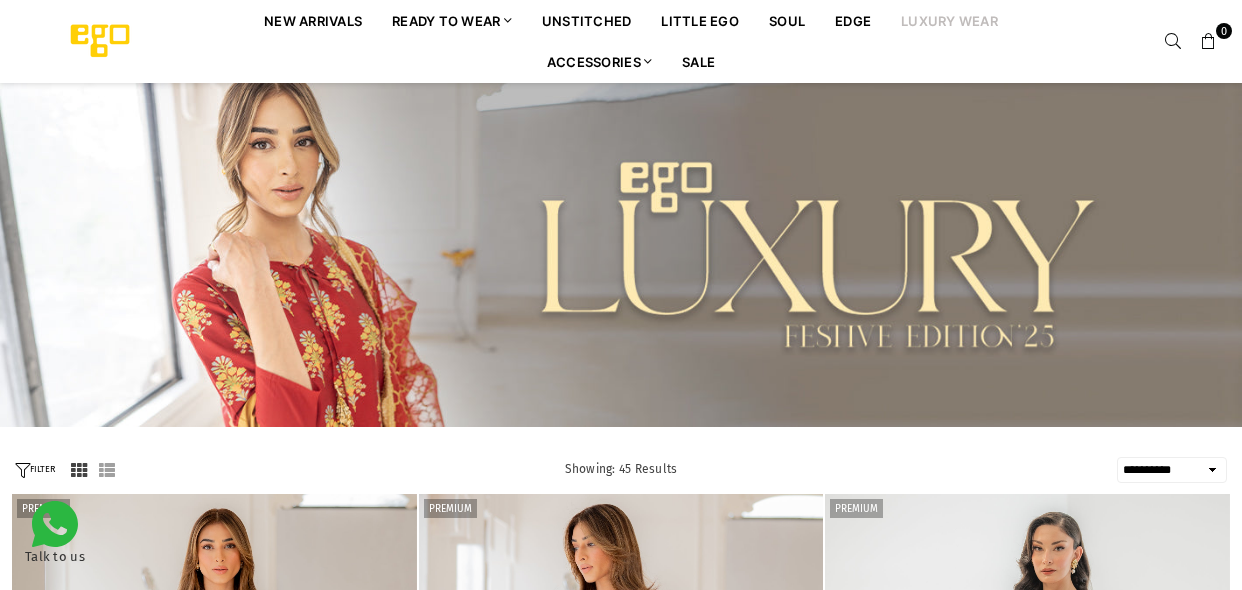 select on "**********" 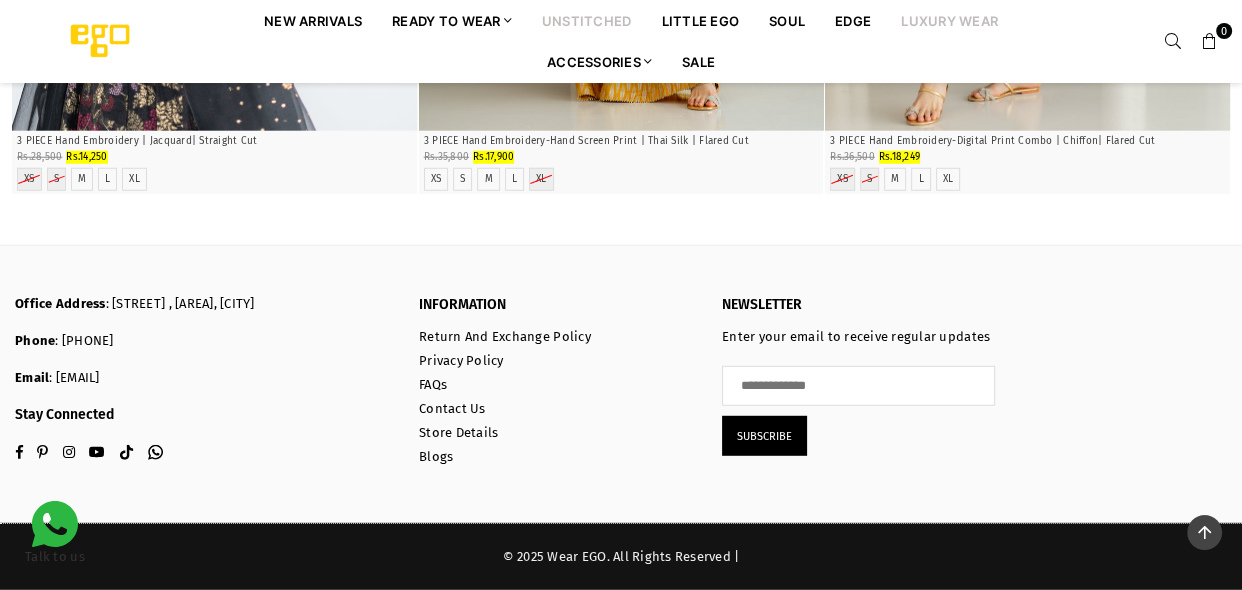 scroll, scrollTop: 5931, scrollLeft: 0, axis: vertical 